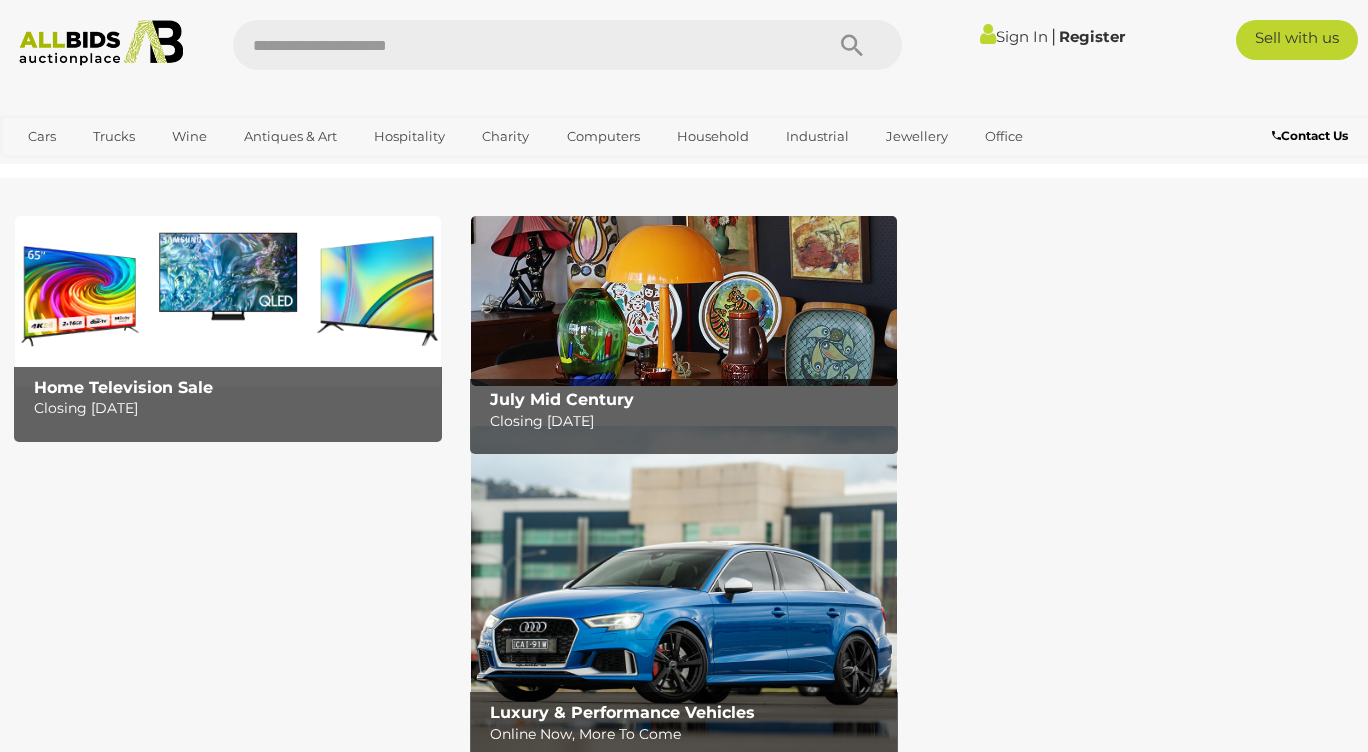 scroll, scrollTop: 0, scrollLeft: 0, axis: both 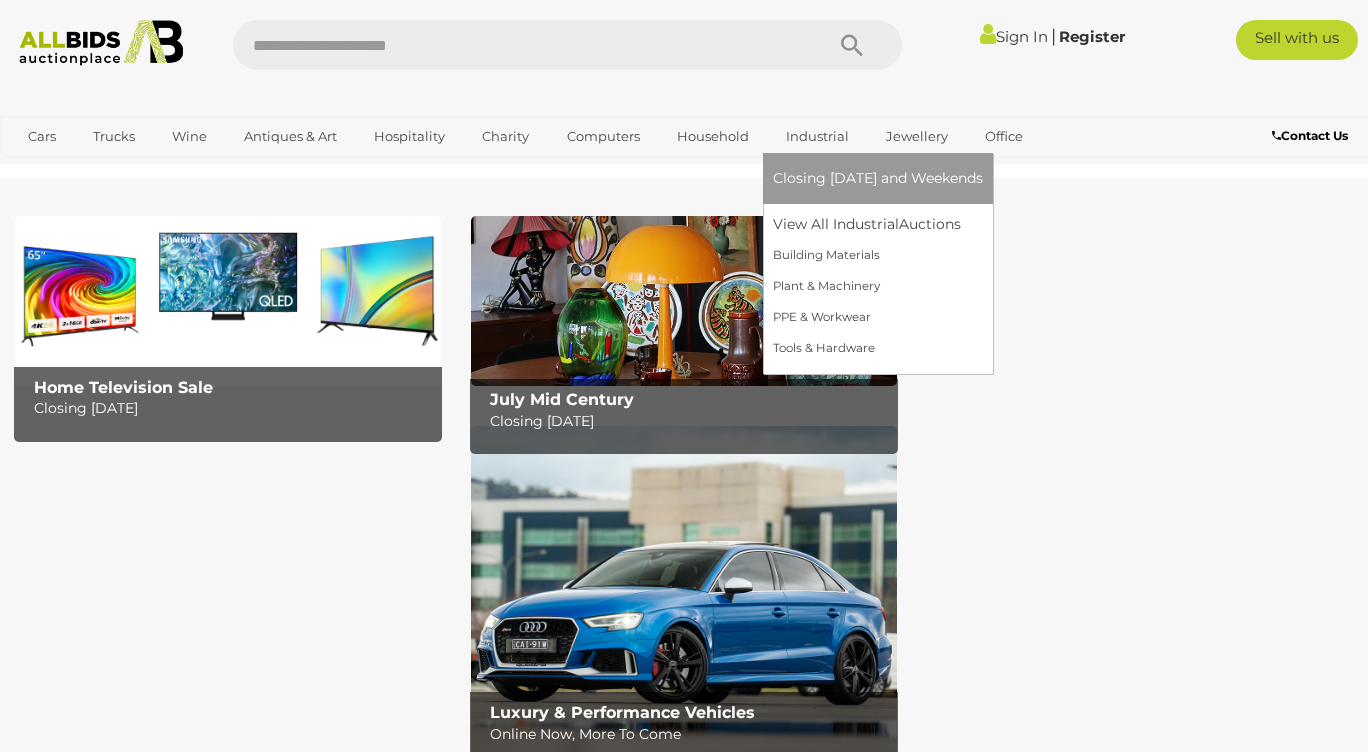 click on "Industrial" at bounding box center (817, 136) 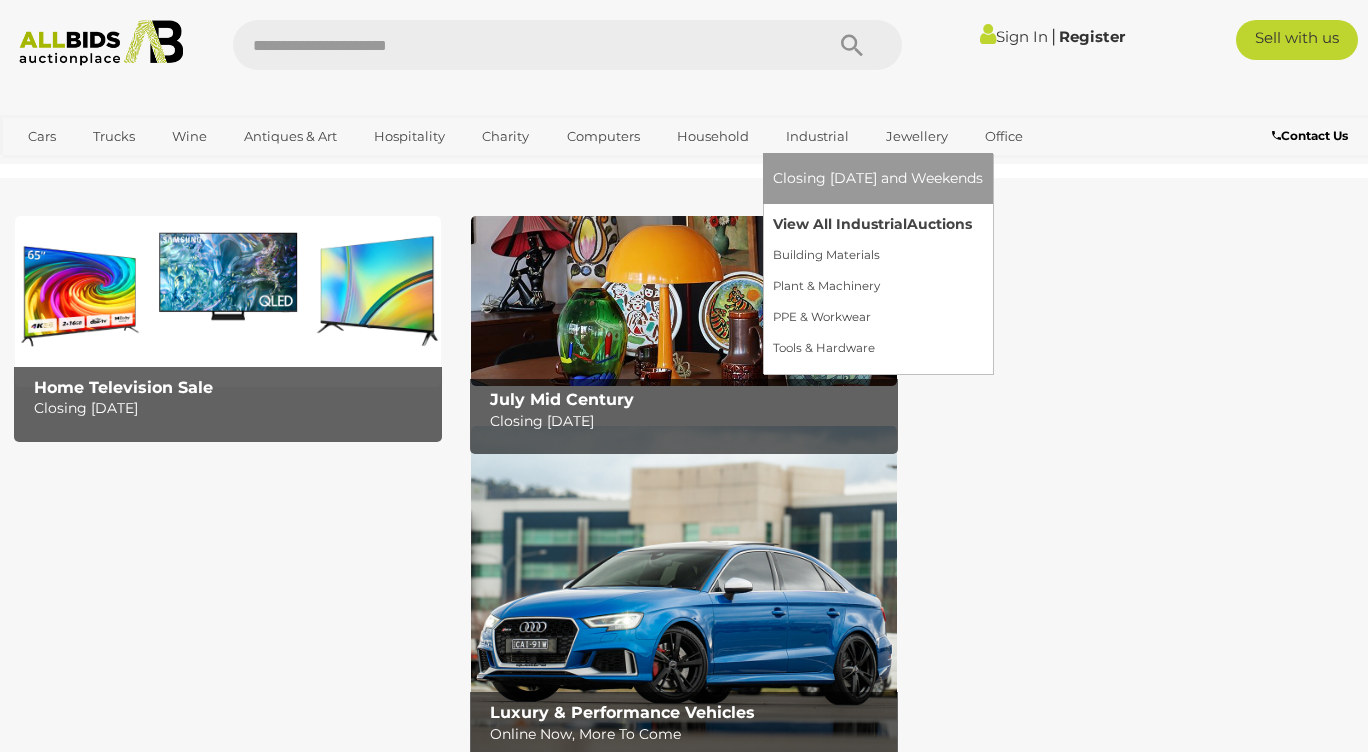 click on "View All Industrial  Auctions" at bounding box center (878, 224) 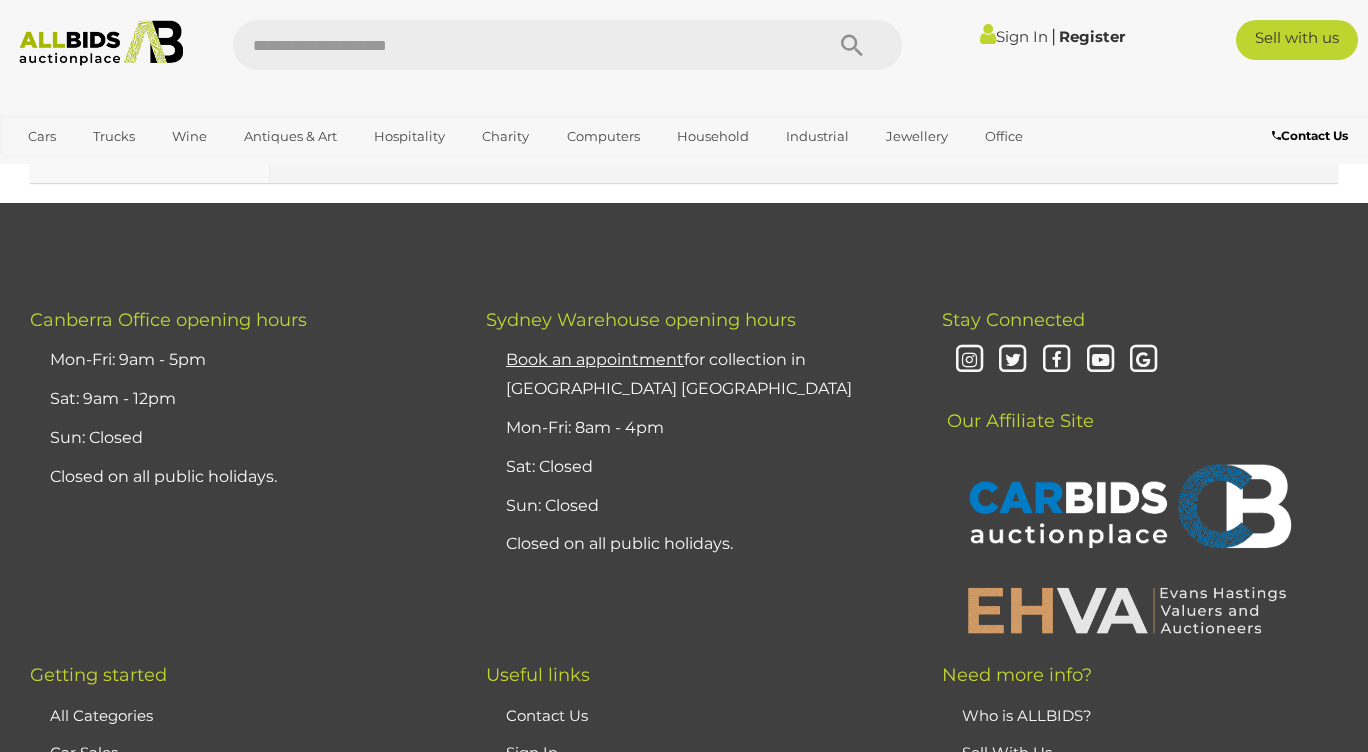 scroll, scrollTop: 15611, scrollLeft: 0, axis: vertical 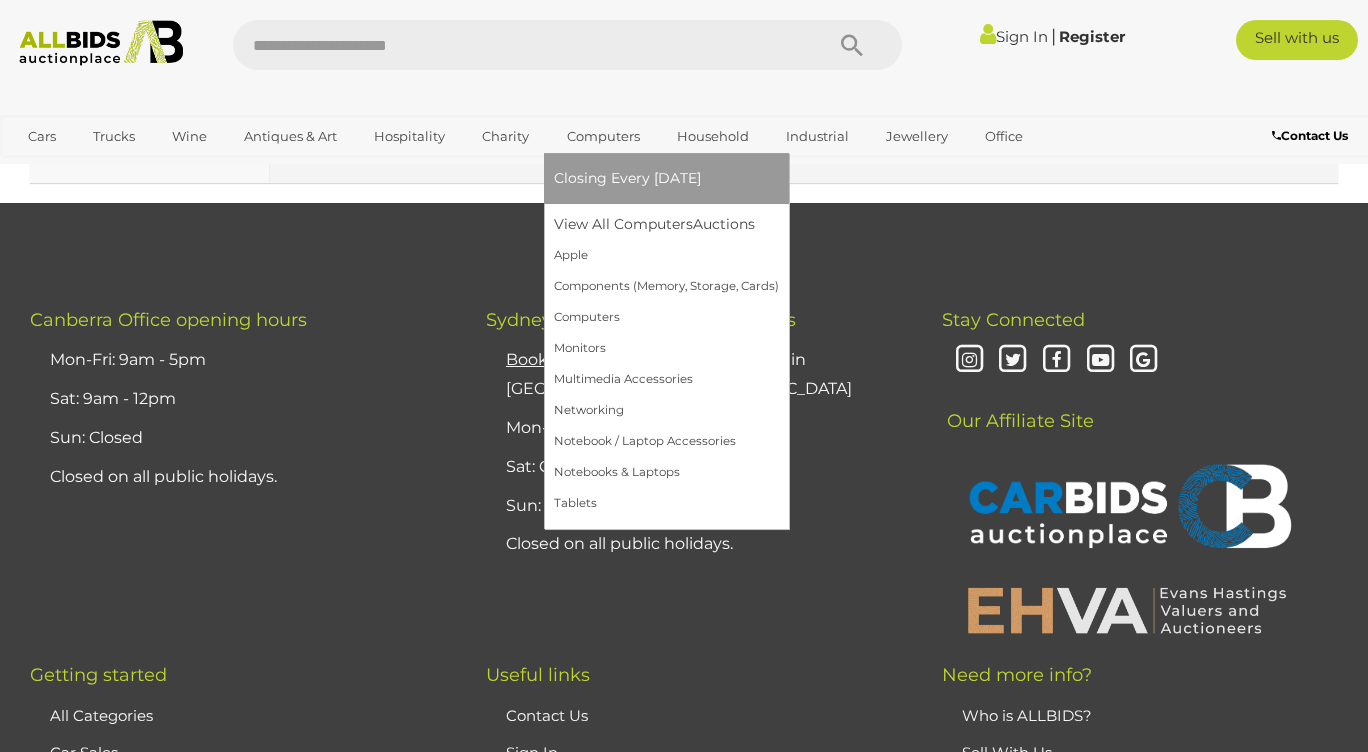click on "Computers" at bounding box center (603, 136) 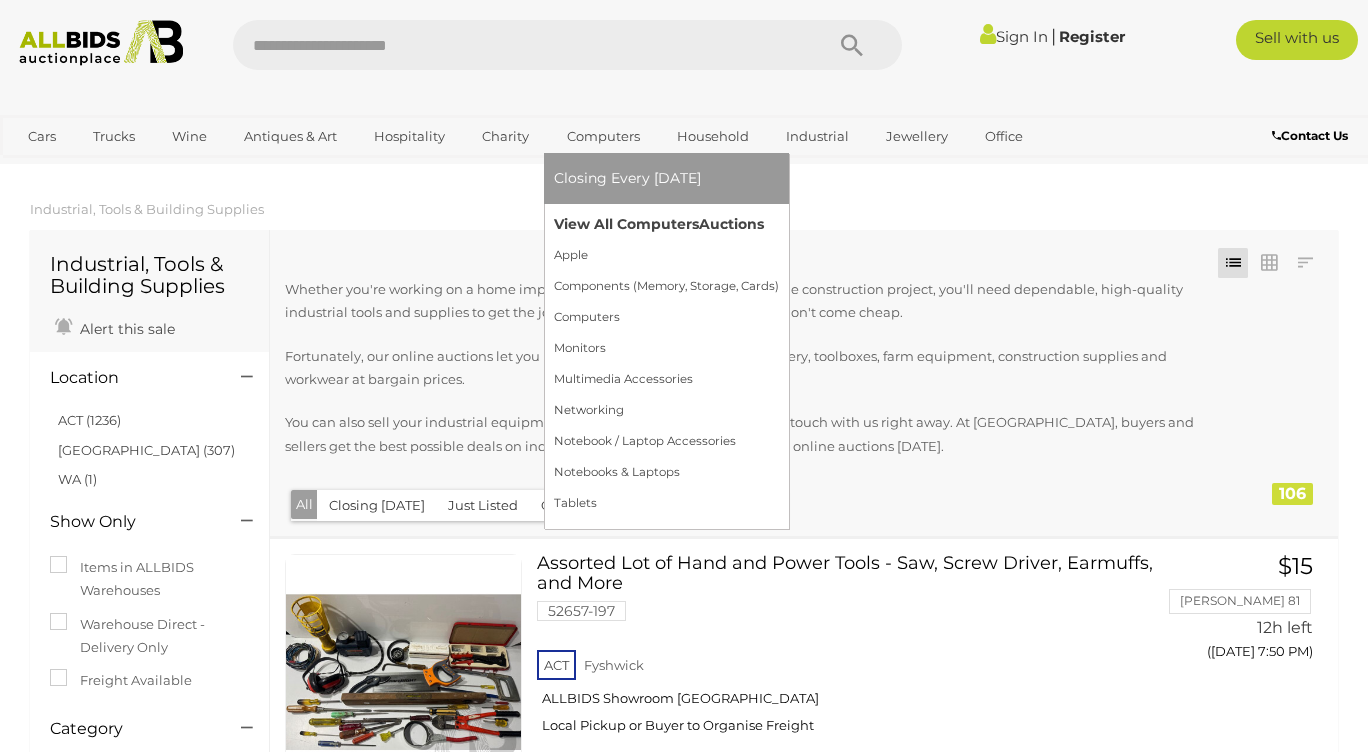click on "View All Computers  Auctions" at bounding box center [666, 224] 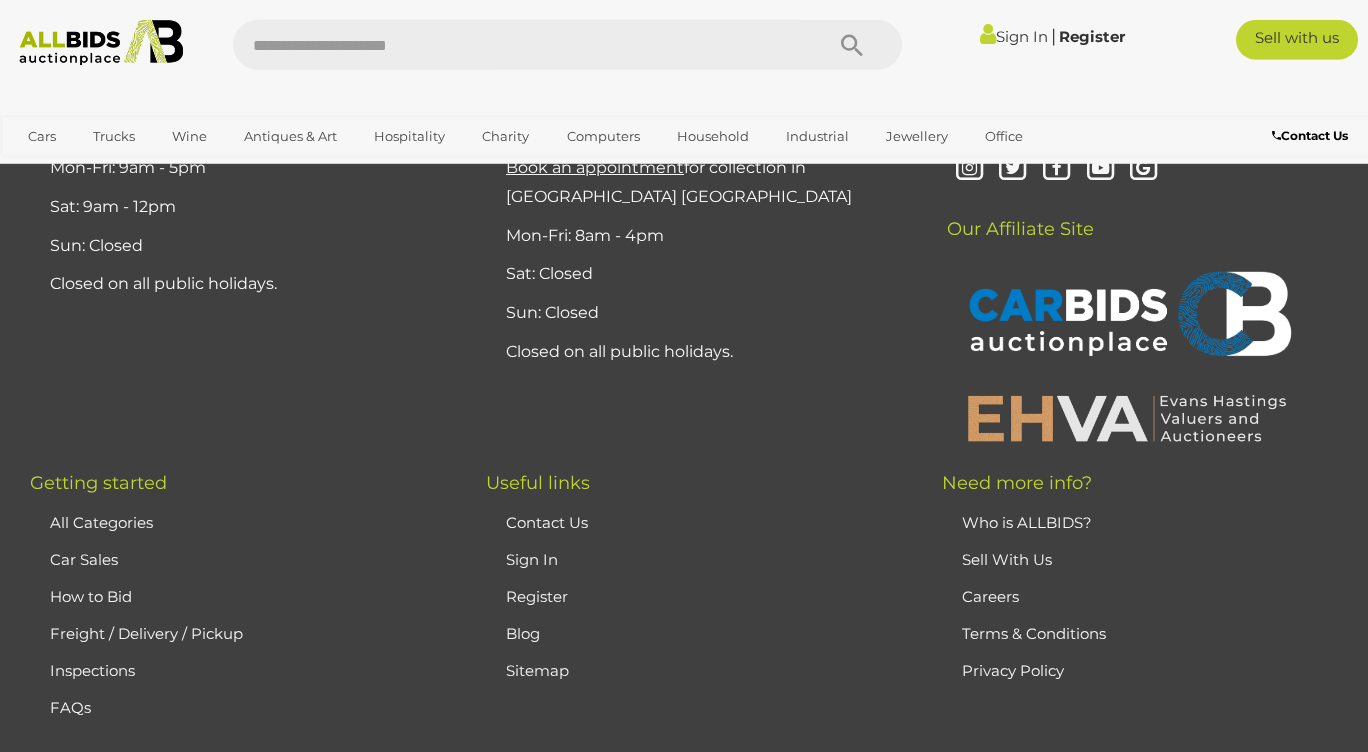 scroll, scrollTop: 16420, scrollLeft: 0, axis: vertical 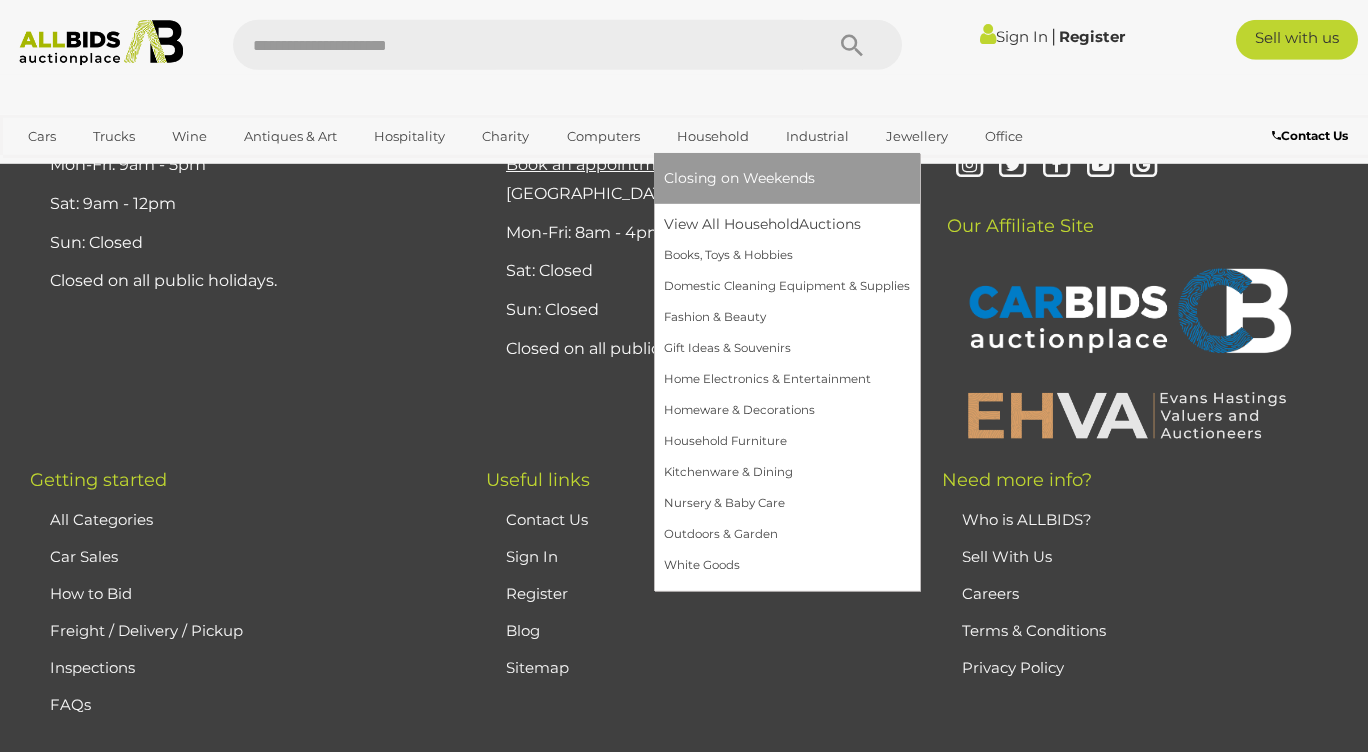 click on "Household" at bounding box center (713, 136) 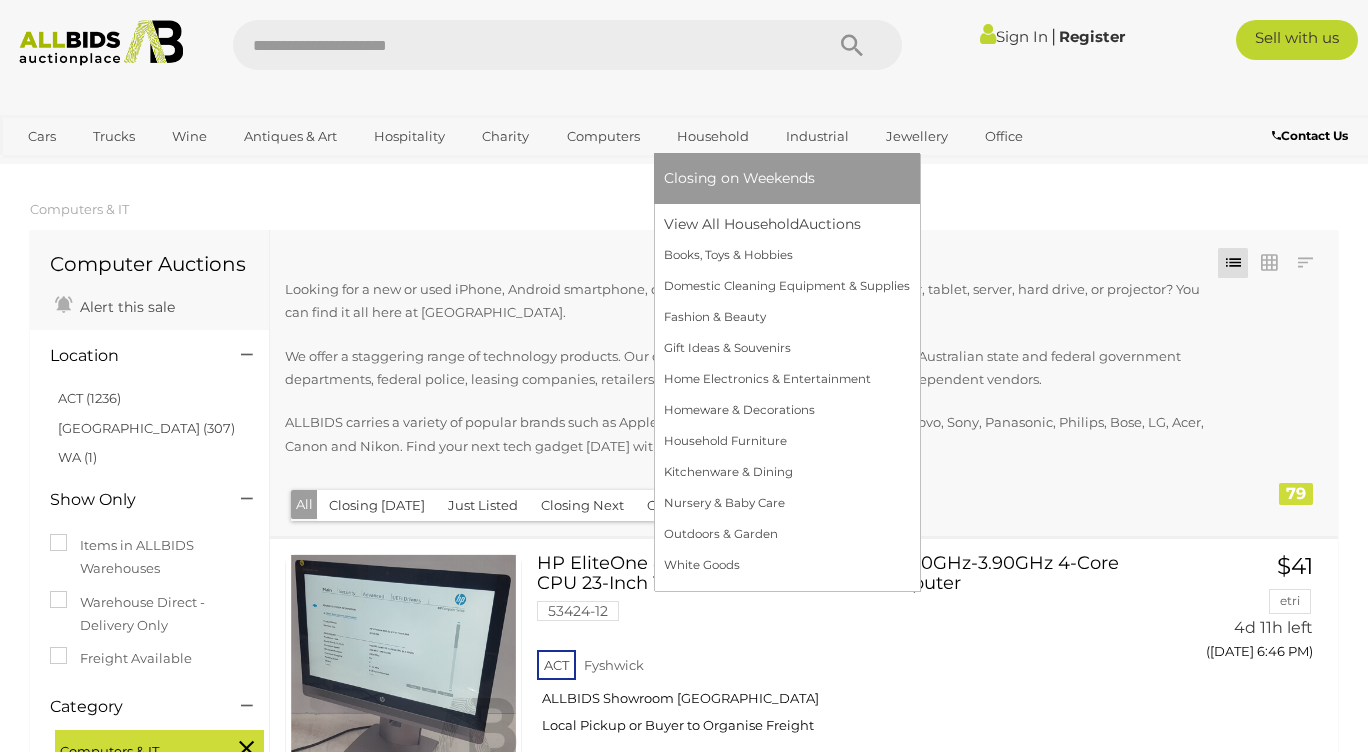 click on "View All Household  Auctions" at bounding box center [787, 224] 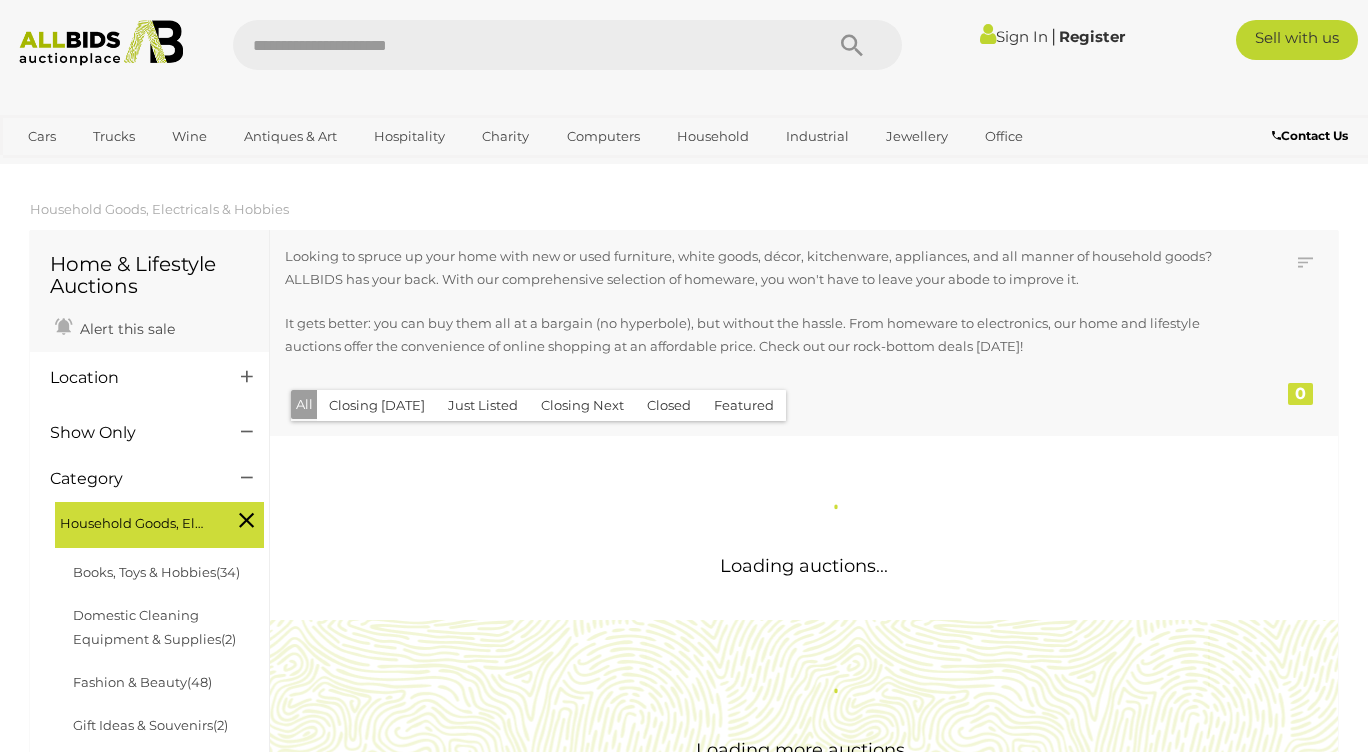 scroll, scrollTop: 0, scrollLeft: 0, axis: both 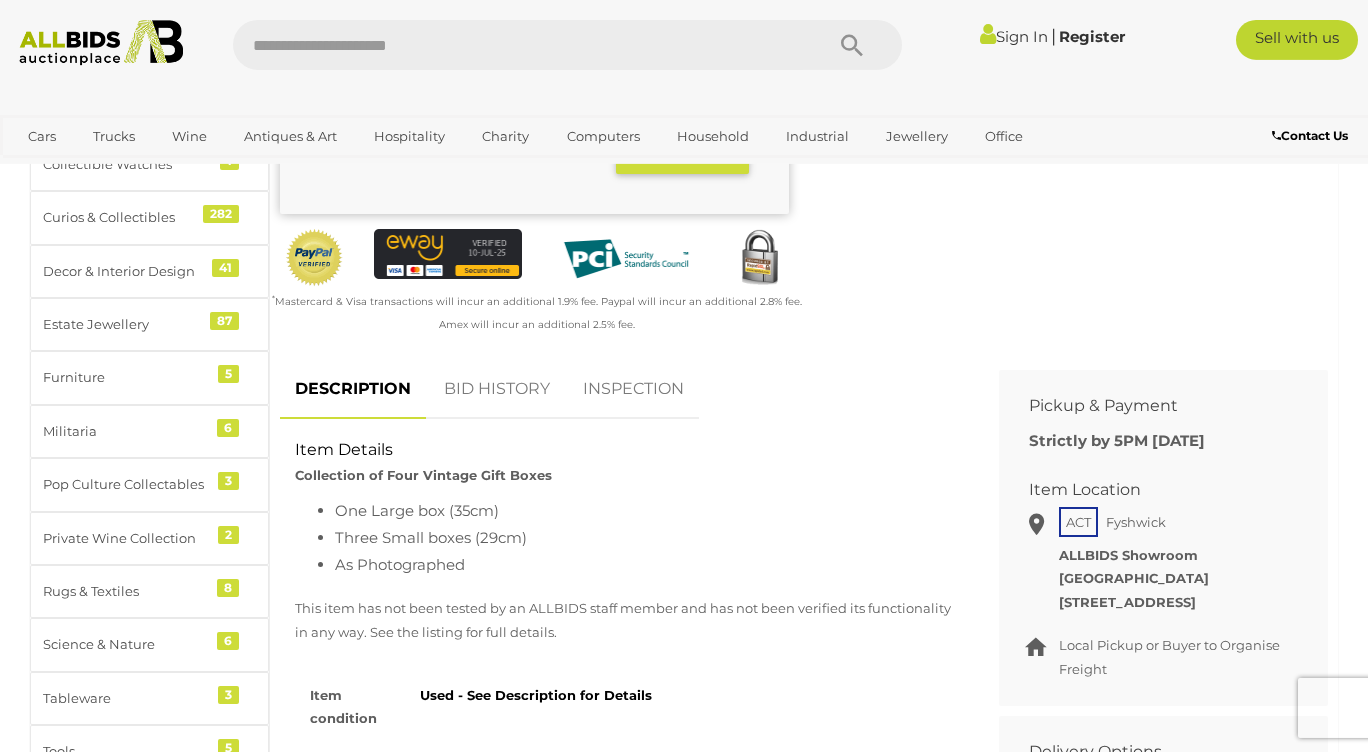 click on "Item Details
Collection of Four Vintage Gift Boxes
One Large box (35cm) Three Small boxes (29cm) As Photographed
This item has not been tested by an ALLBIDS staff member and has not been verified its functionality in any way. See the listing for full details.
Item condition Please" at bounding box center (624, 439) 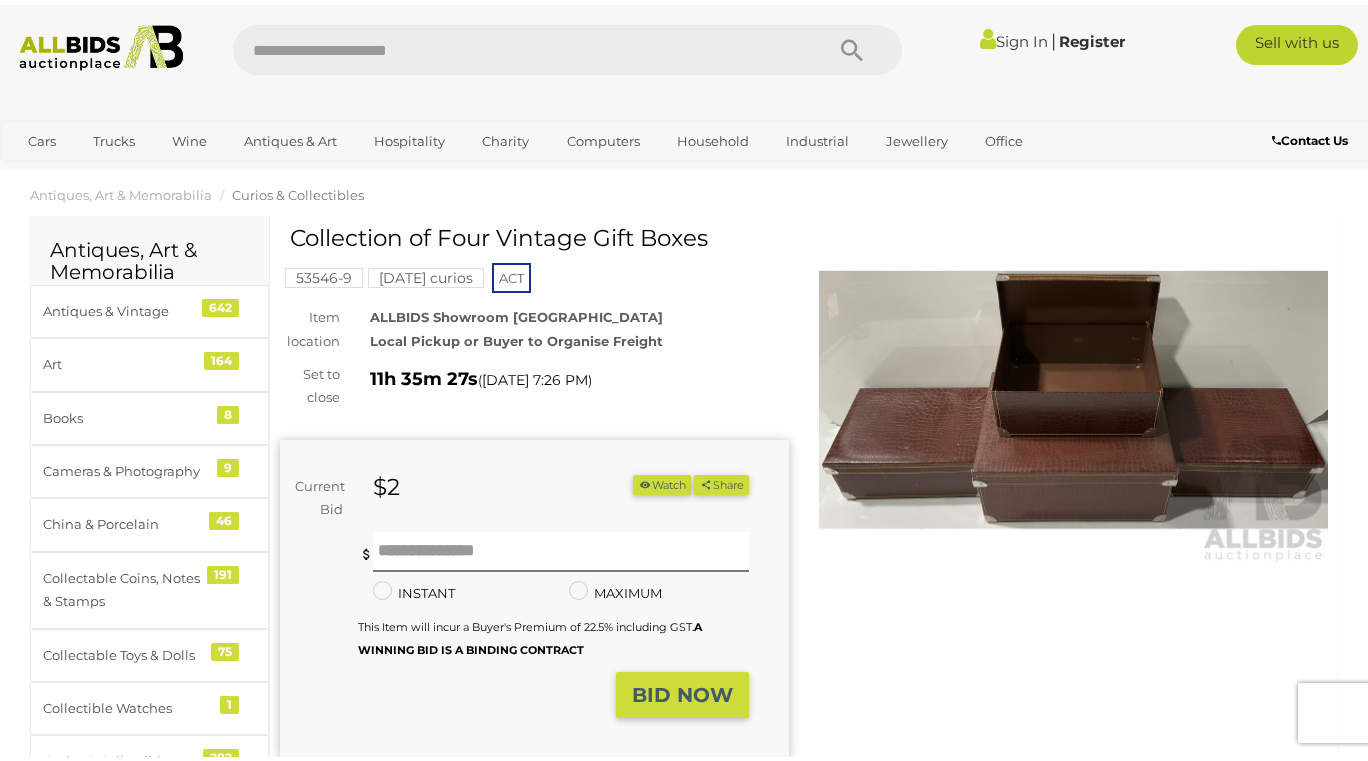 scroll, scrollTop: 0, scrollLeft: 0, axis: both 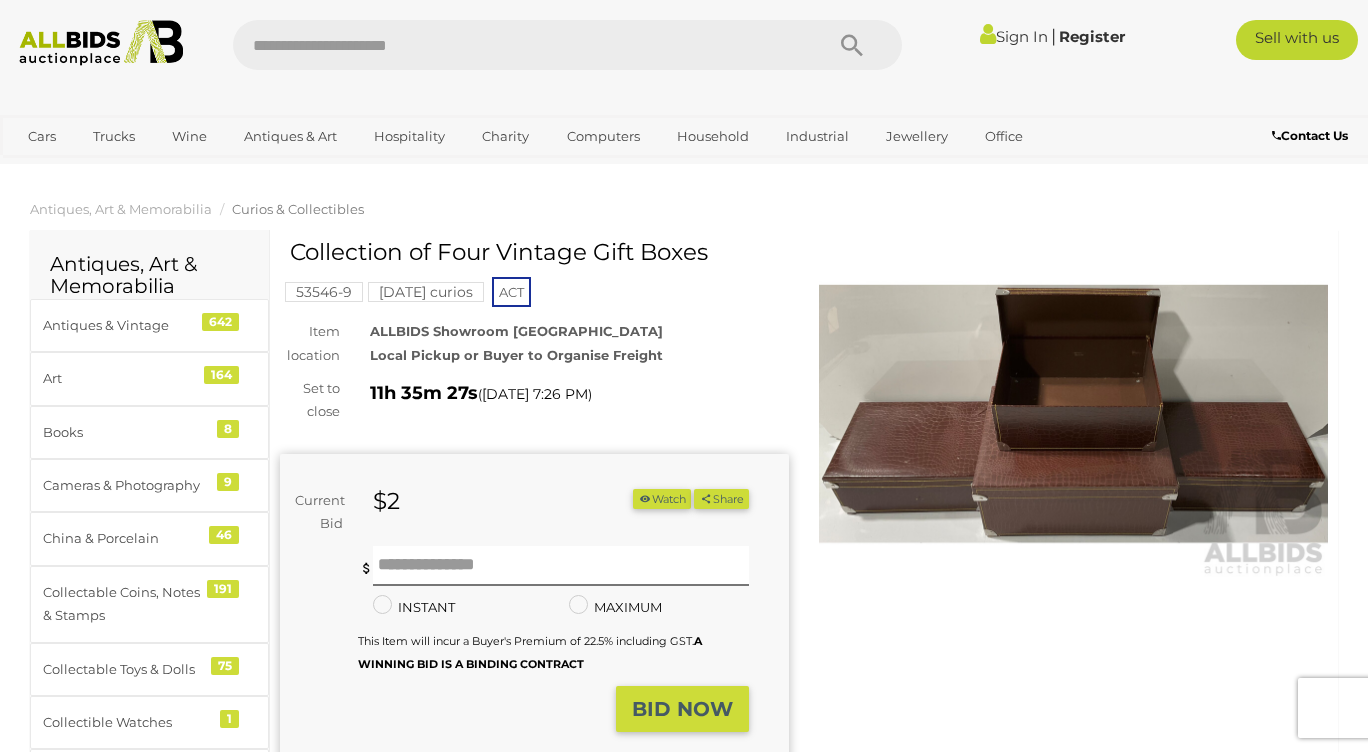 click at bounding box center (1073, 414) 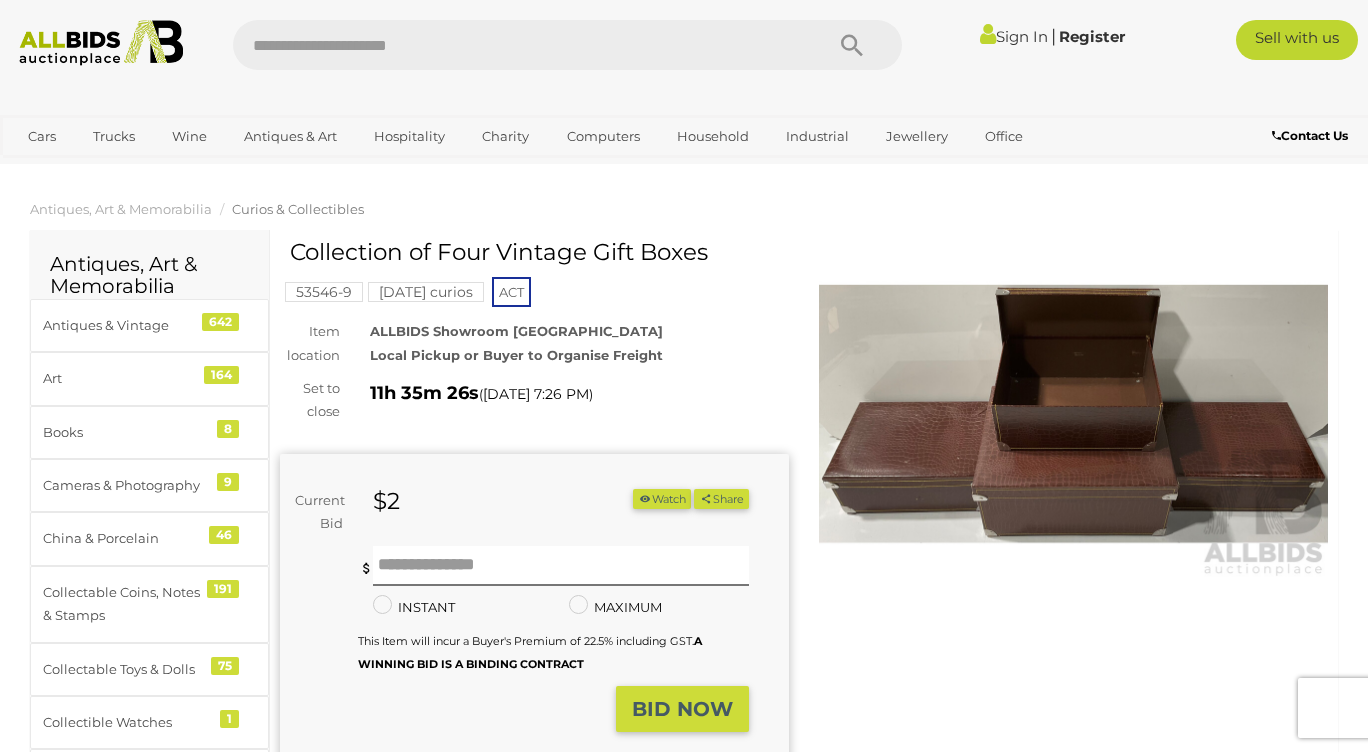 click at bounding box center (1073, 414) 